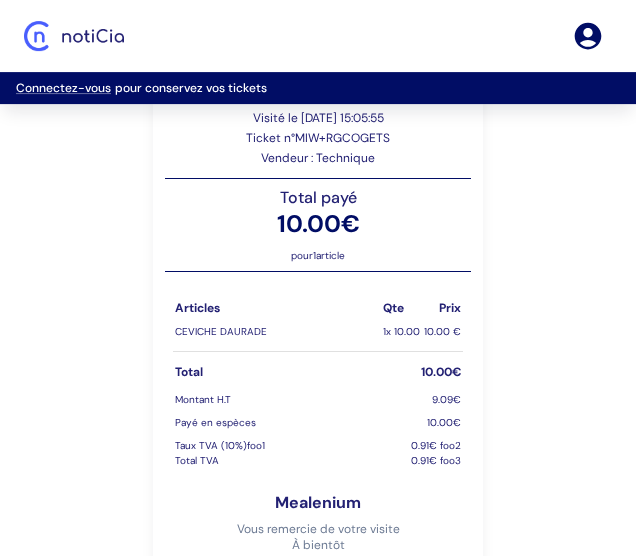 scroll, scrollTop: 176, scrollLeft: 0, axis: vertical 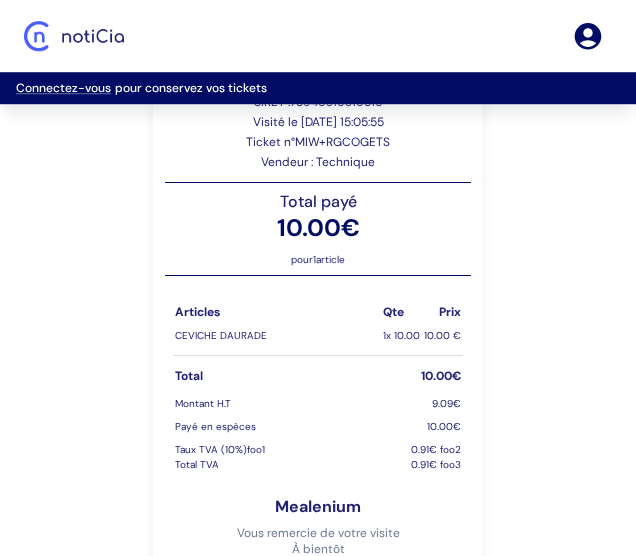 click on "Mes Tickets Infos Mealenium 513 route de BOS, 69001, Lyon SIRET :  78946316316816 Visité le   07/04/2025 à 15:05:55 Ticket n° MIW+RGCOGETS Vendeur :   Technique Total payé 10.00  € pour  1  article Articles Qte Prix CEVICHE DAURADE 1  x 10.00 10.00 € Total 10.00  € Montant H.T 9.09  € Payé en espèces 10.00  € Taux TVA ( 10 %)  foo1 0.91  € foo2 Total TVA 0.91  € foo3 Mealenium Vous remercie de votre visite À bientôt Télécharger mon ticket" at bounding box center (318, 306) 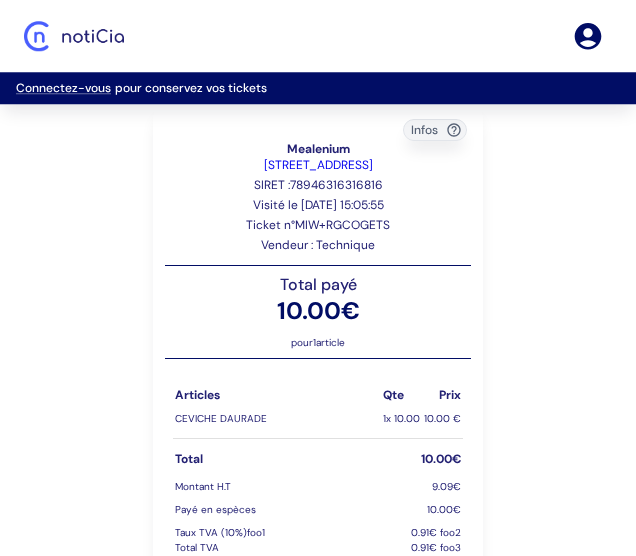scroll, scrollTop: 94, scrollLeft: 0, axis: vertical 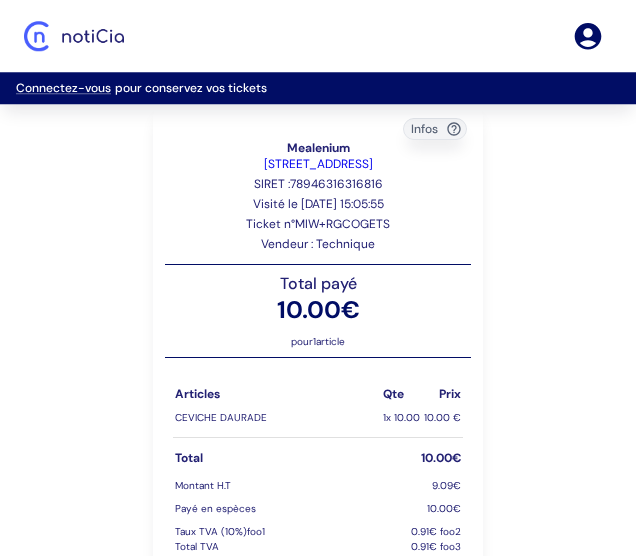 click on "Mes Tickets Infos Mealenium 513 route de BOS, 69001, Lyon SIRET :  78946316316816 Visité le   07/04/2025 à 15:05:55 Ticket n° MIW+RGCOGETS Vendeur :   Technique Total payé 10.00  € pour  1  article Articles Qte Prix CEVICHE DAURADE 1  x 10.00 10.00 € Total 10.00  € Montant H.T 9.09  € Payé en espèces 10.00  € Taux TVA ( 10 %)  foo1 0.91  € foo2 Total TVA 0.91  € foo3 Mealenium Vous remercie de votre visite À bientôt Télécharger mon ticket" at bounding box center [318, 388] 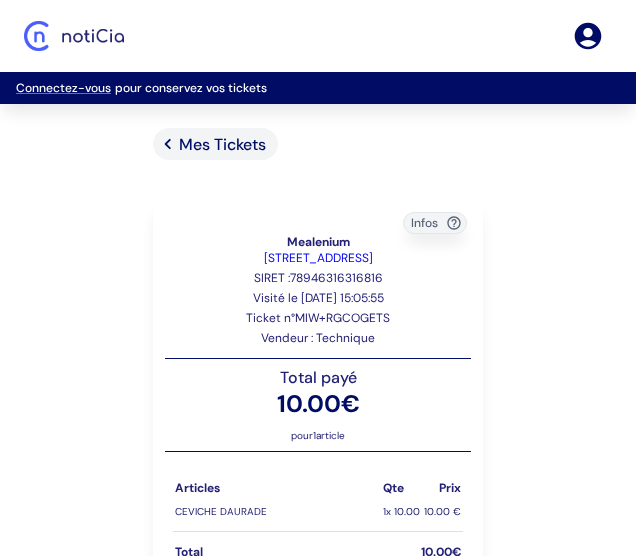 scroll, scrollTop: 94, scrollLeft: 0, axis: vertical 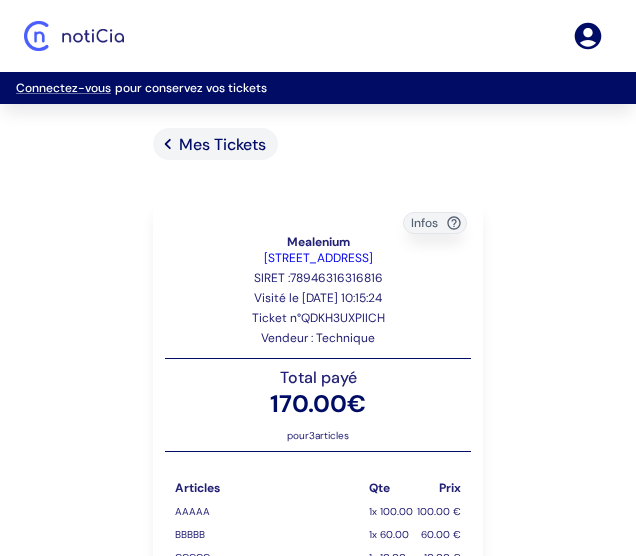click on "Mes Tickets" at bounding box center (222, 144) 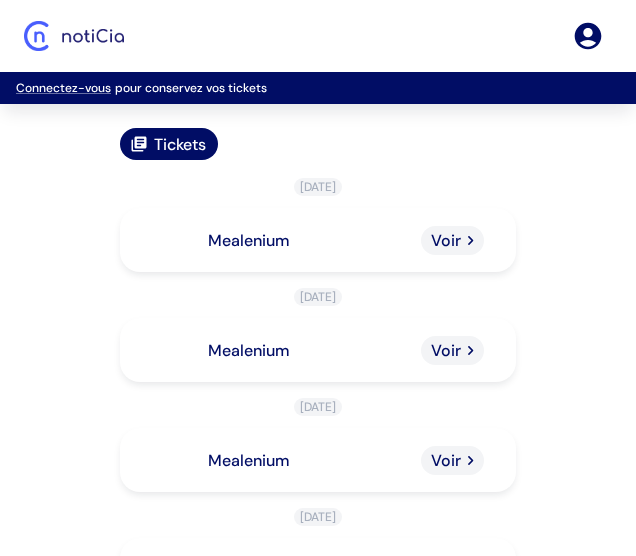 click on "Tickets [DATE] Mealenium Voir [DATE] Mealenium Voir [DATE] Mealenium Voir [DATE] Mealenium Voir [DATE] Mealenium Voir" at bounding box center (318, 452) 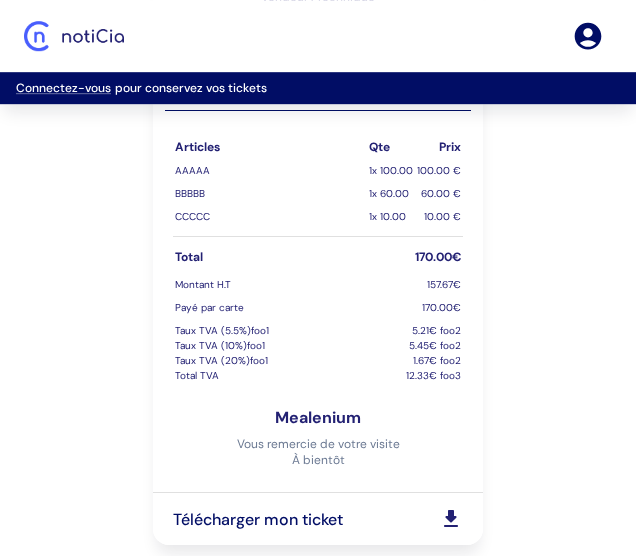 scroll, scrollTop: 0, scrollLeft: 0, axis: both 